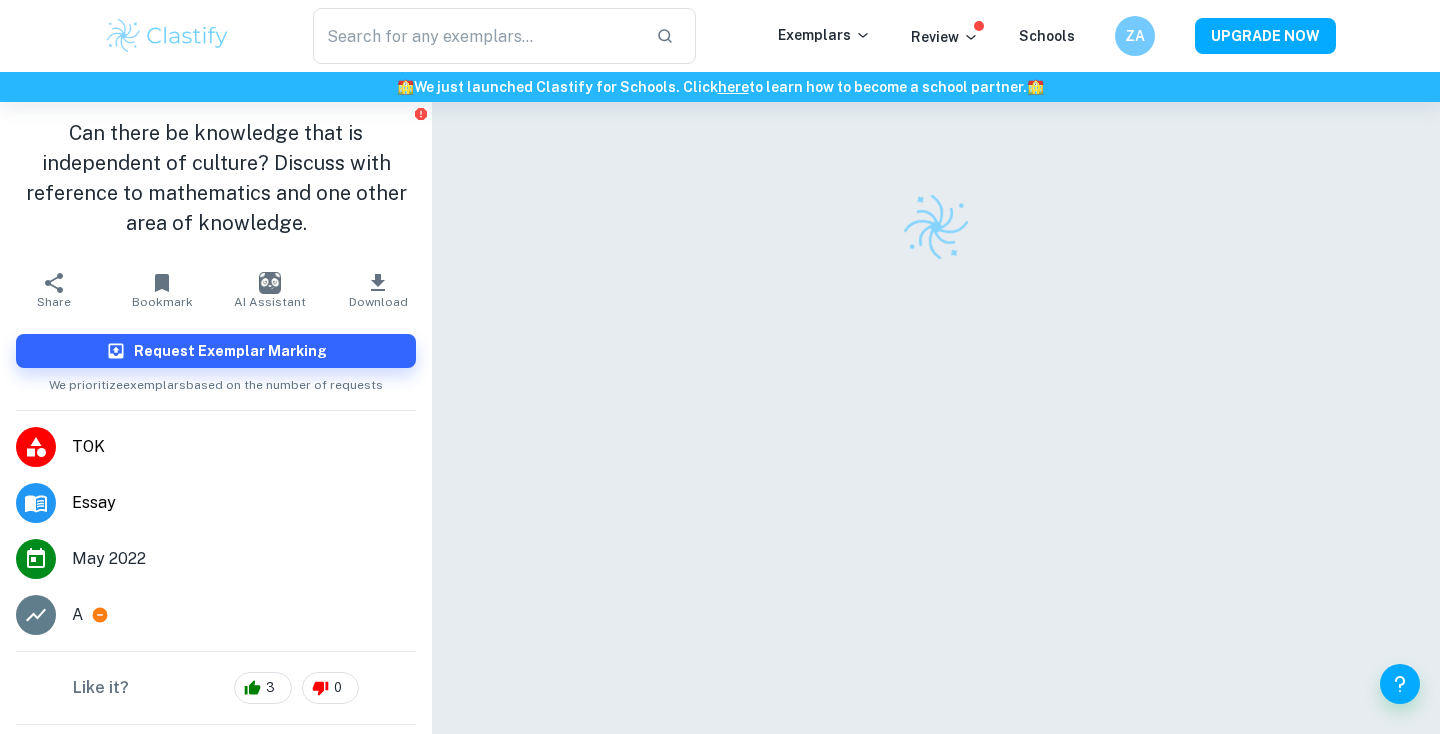 scroll, scrollTop: 0, scrollLeft: 0, axis: both 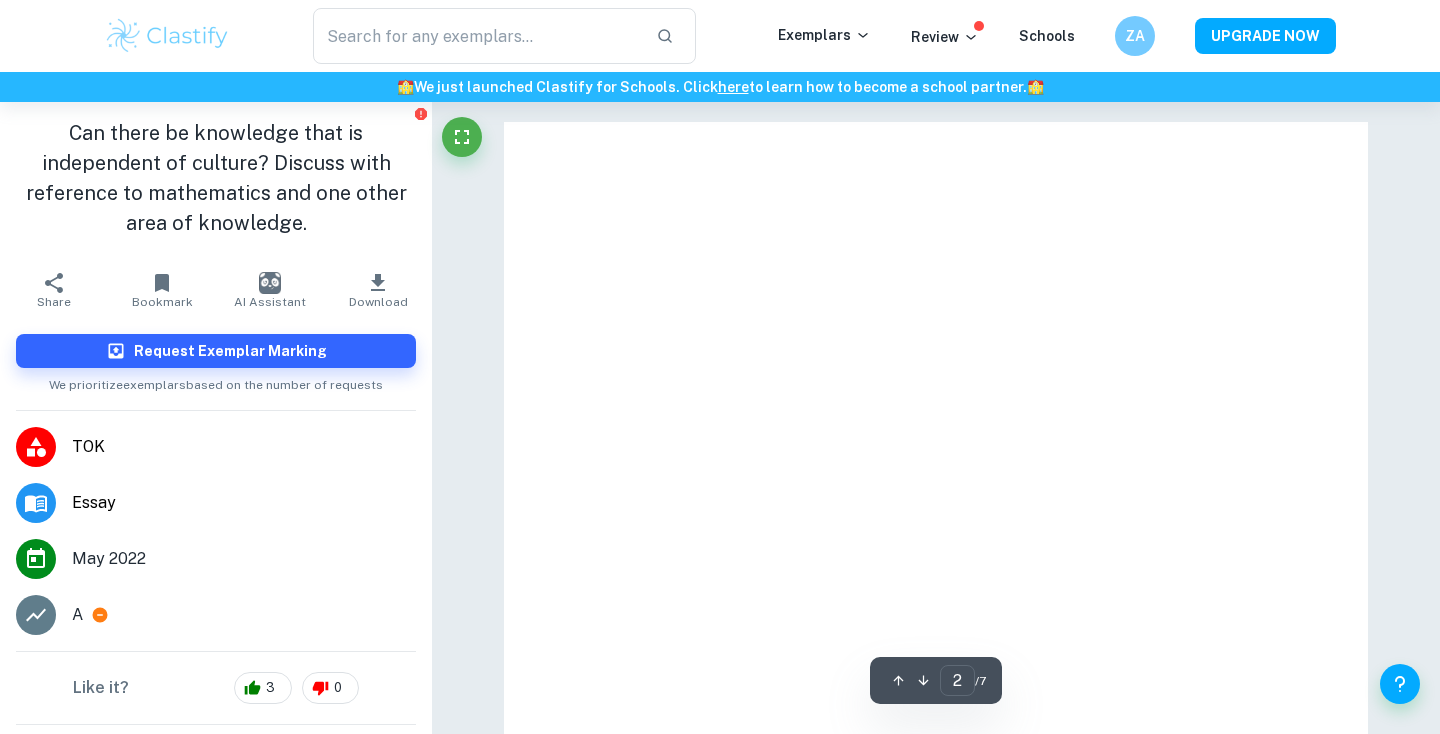 type on "1" 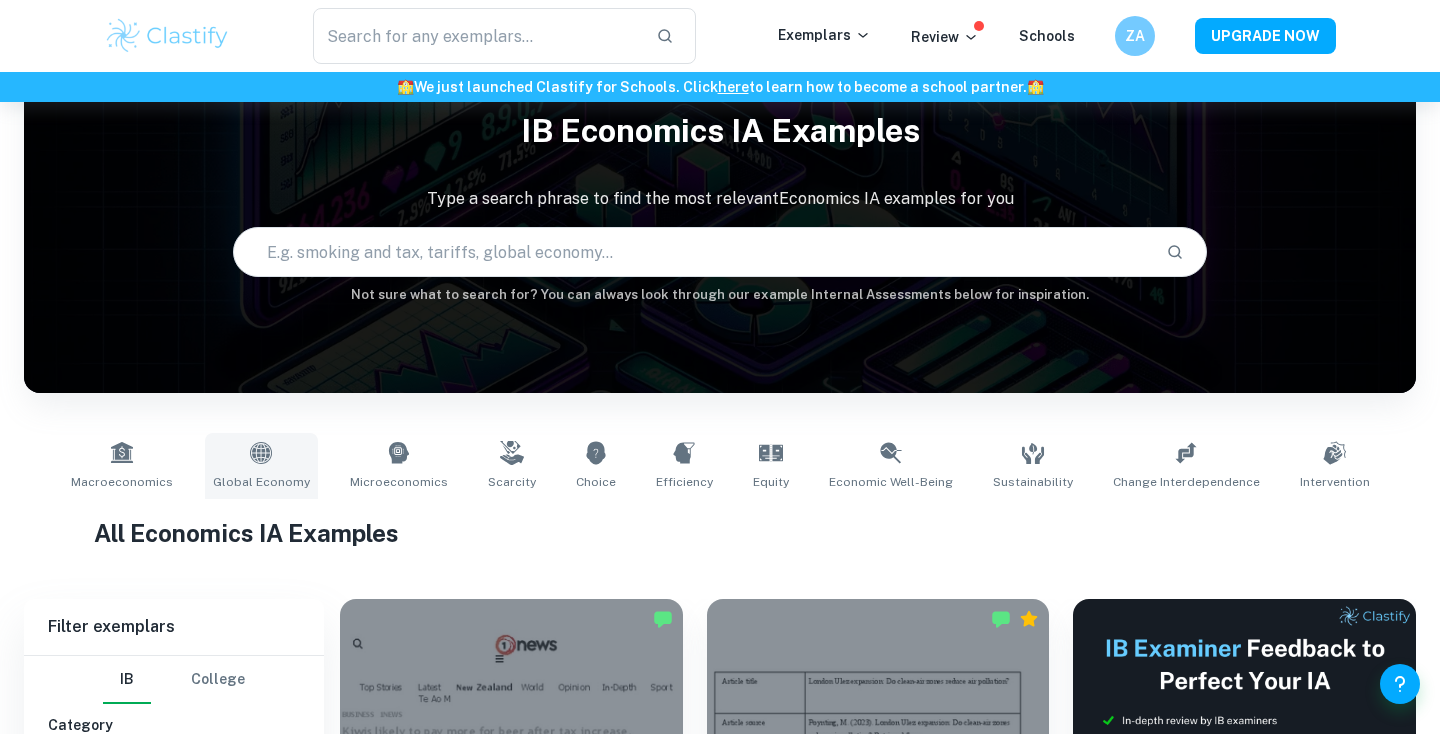 scroll, scrollTop: 220, scrollLeft: 0, axis: vertical 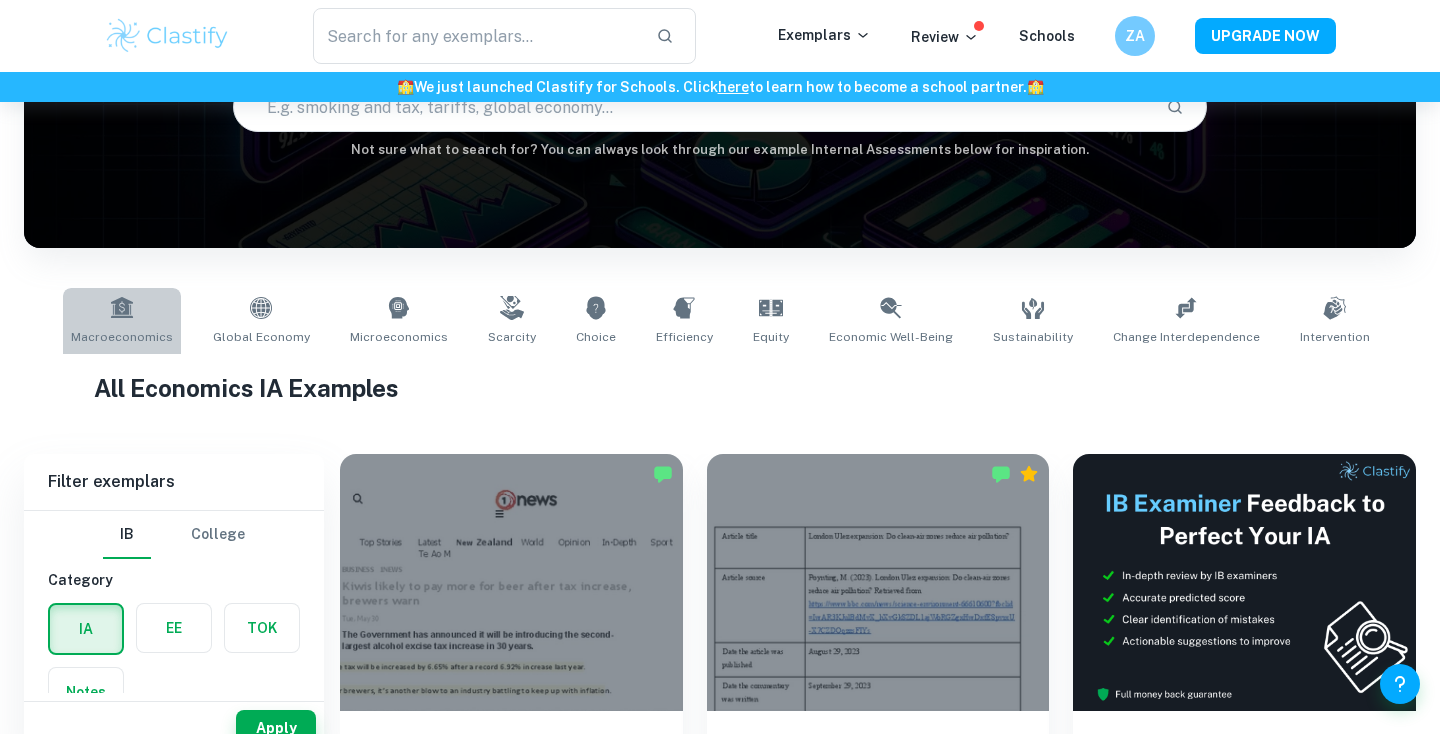 click on "Macroeconomics" at bounding box center [122, 321] 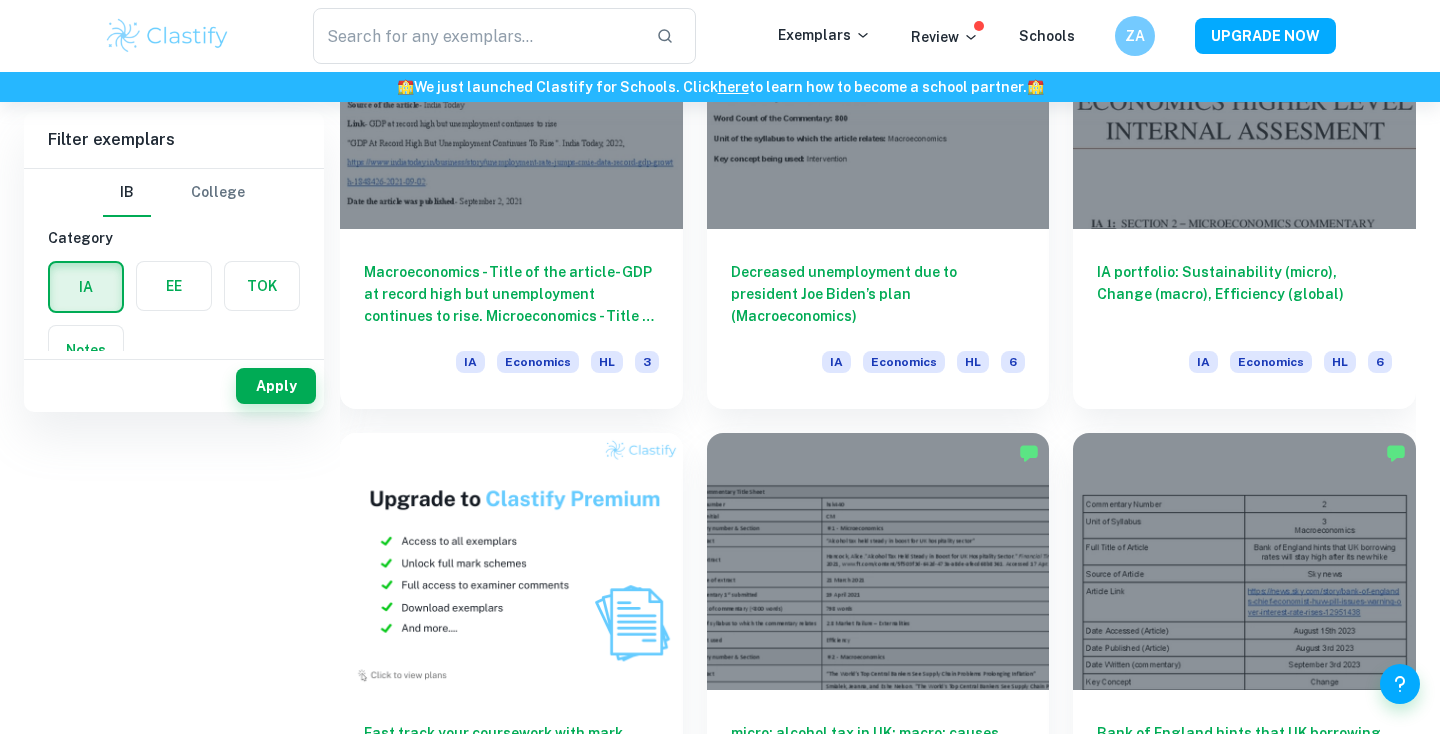 scroll, scrollTop: 0, scrollLeft: 0, axis: both 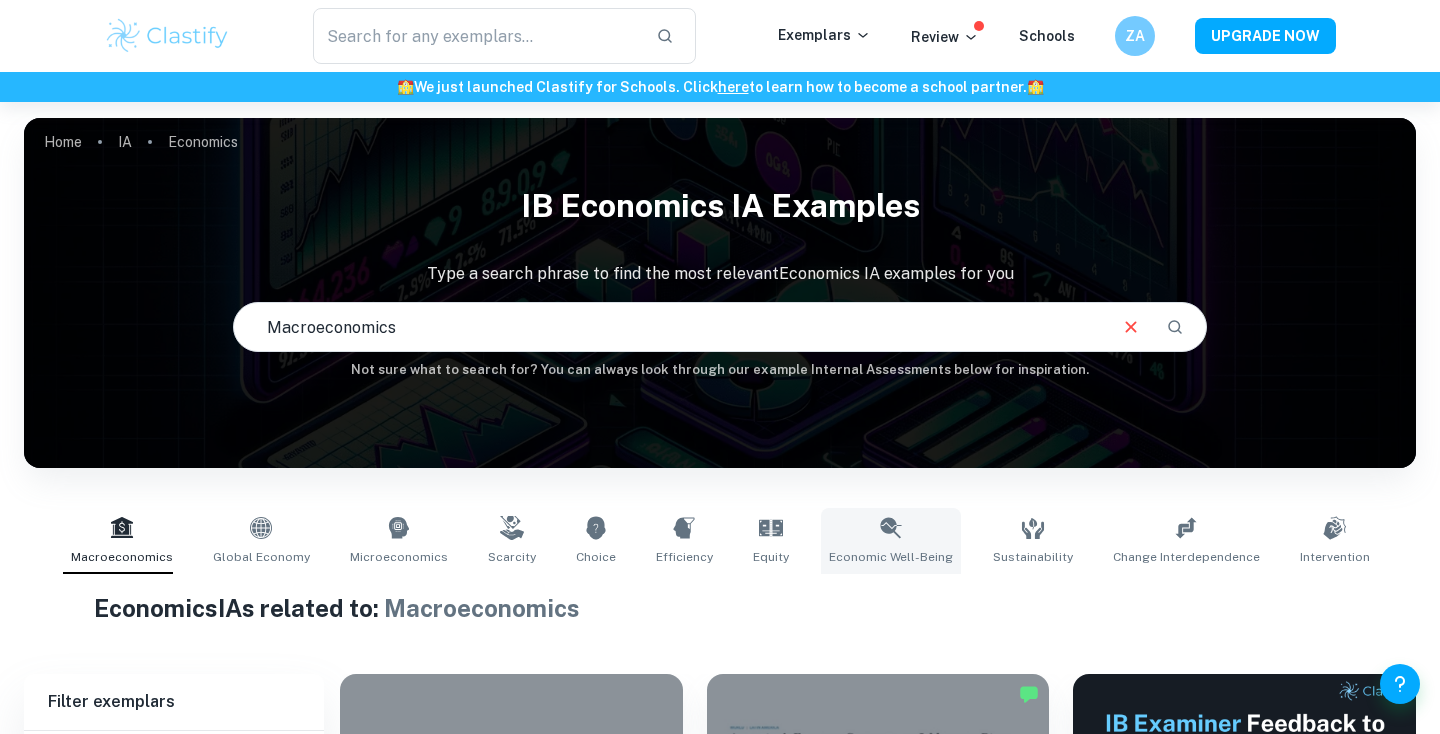 click on "Economic Well-Being" at bounding box center (891, 541) 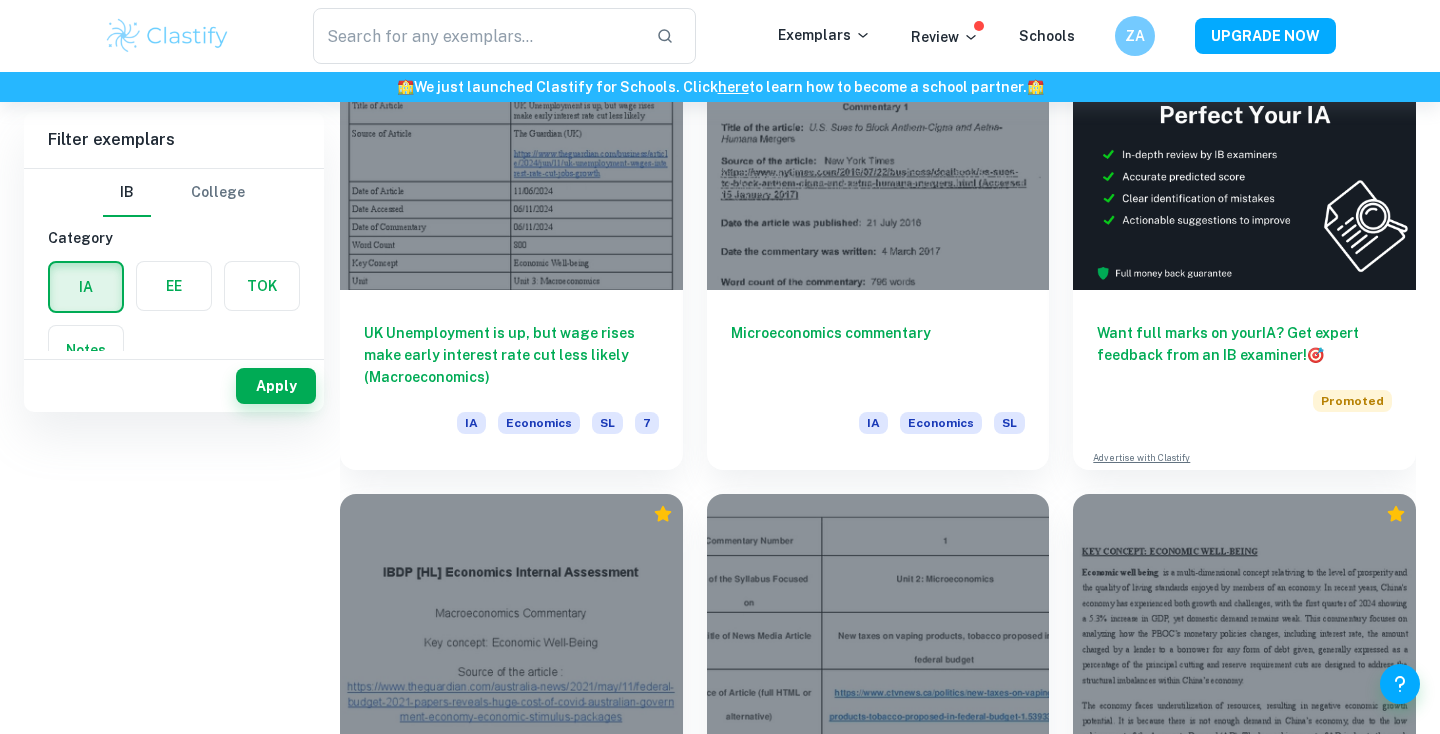 scroll, scrollTop: 0, scrollLeft: 0, axis: both 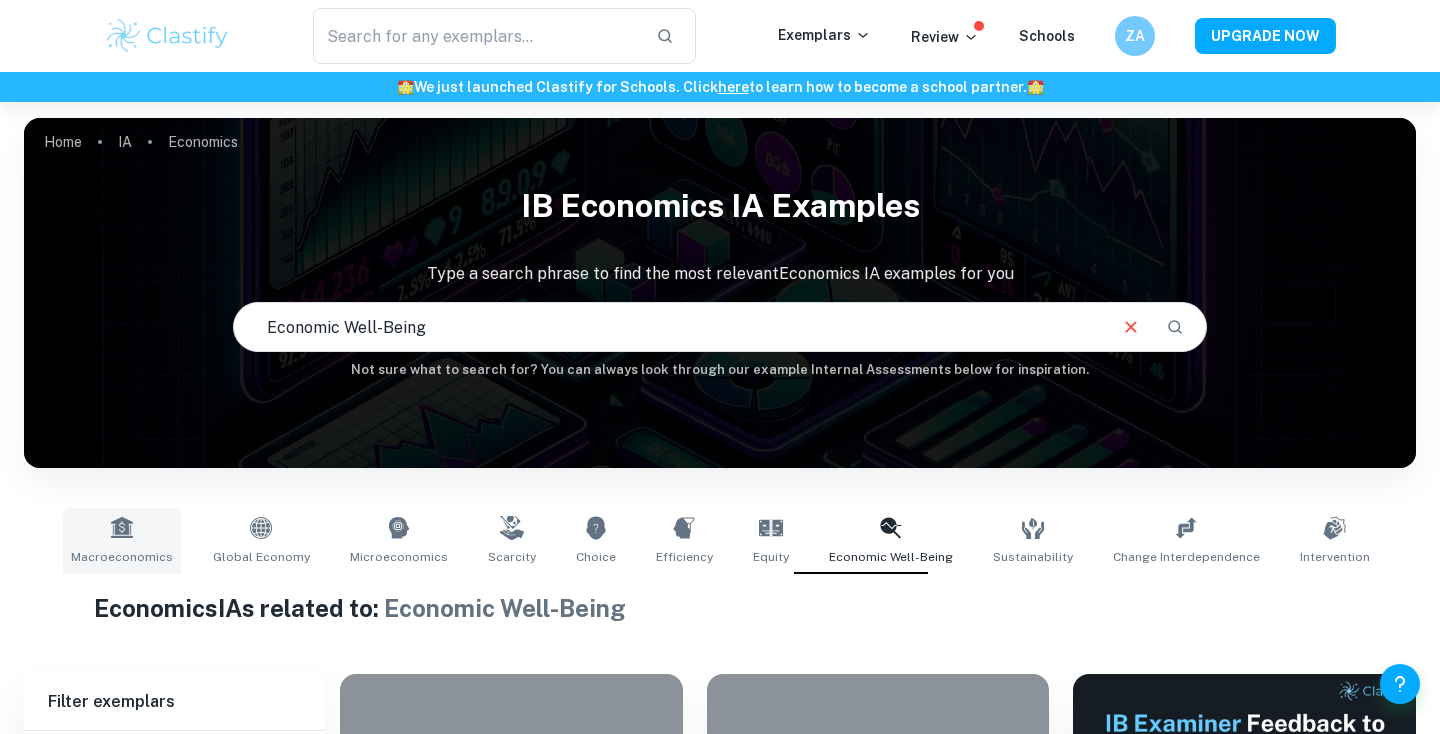 click on "Macroeconomics" at bounding box center [122, 541] 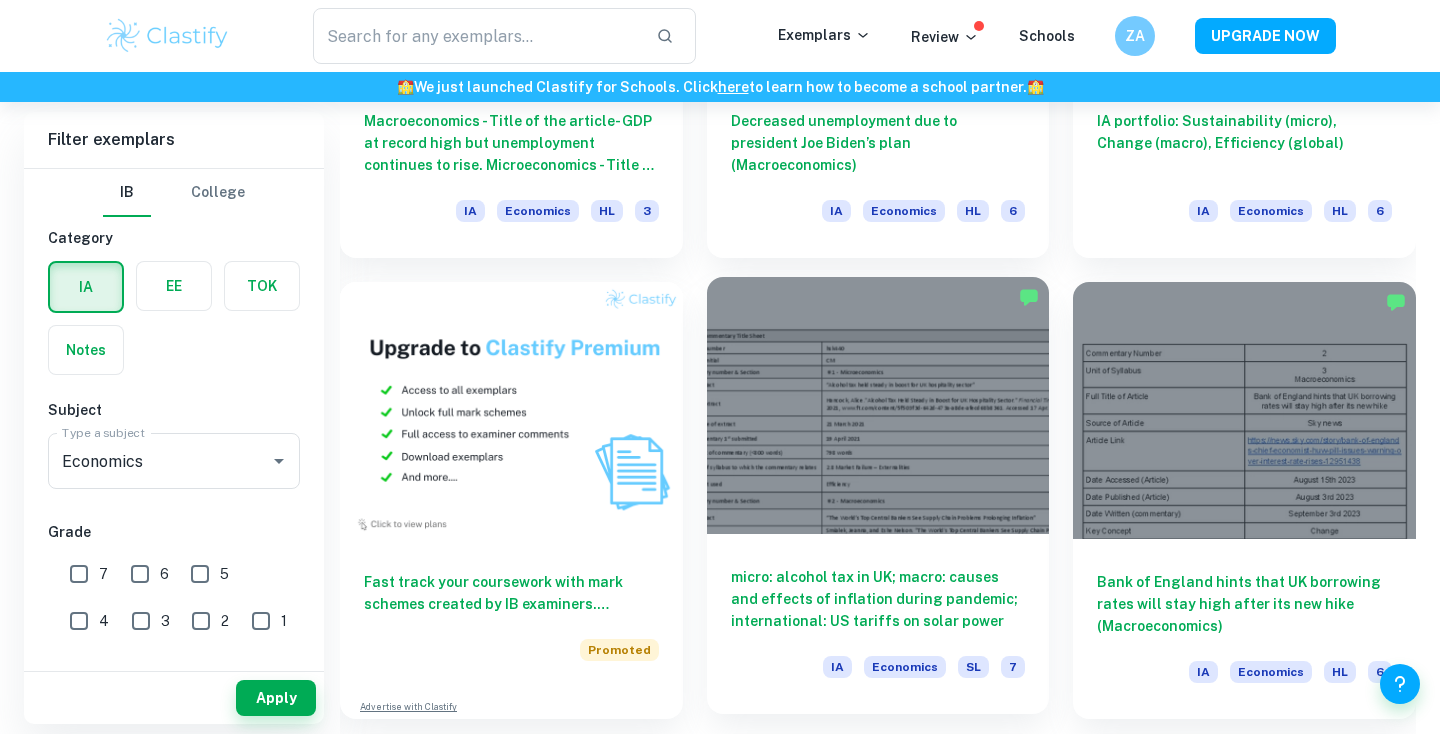scroll, scrollTop: 1497, scrollLeft: 0, axis: vertical 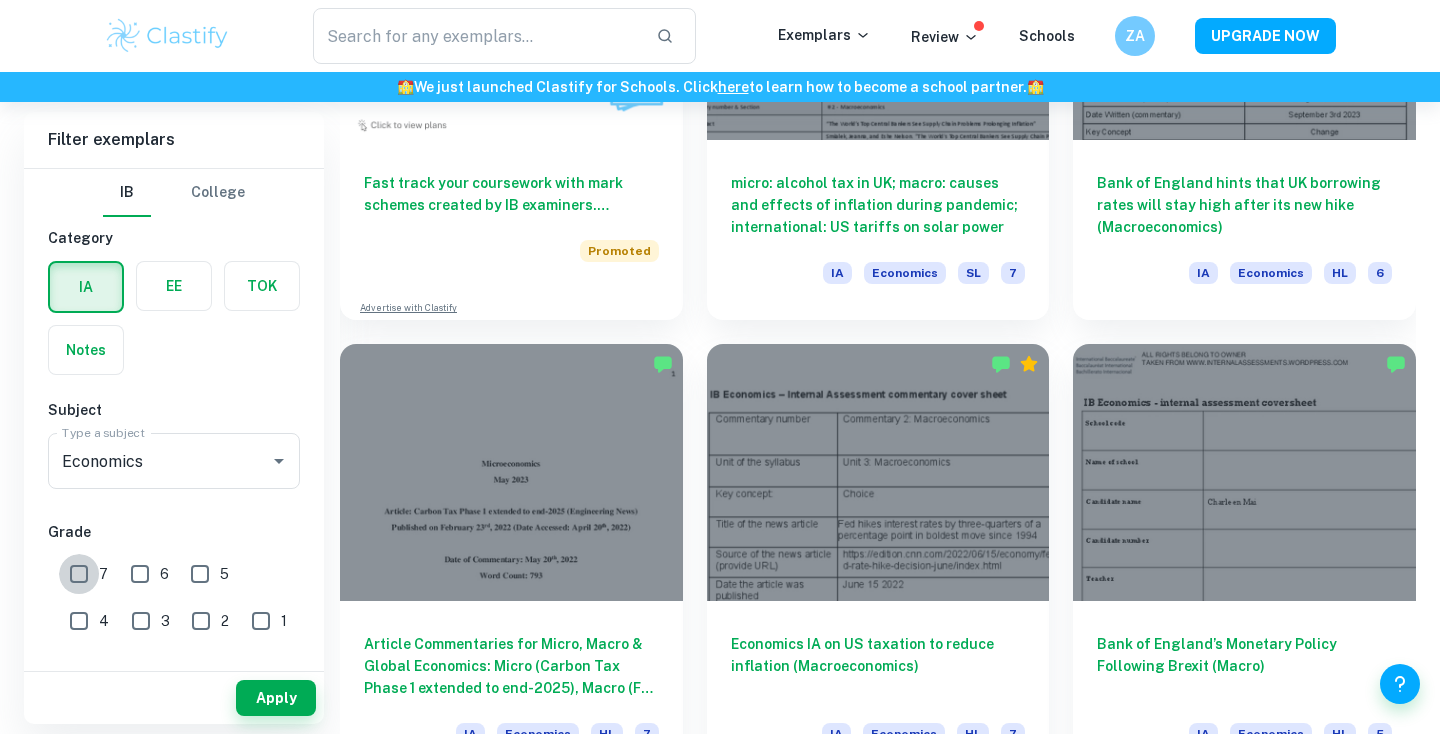 click on "7" at bounding box center (79, 574) 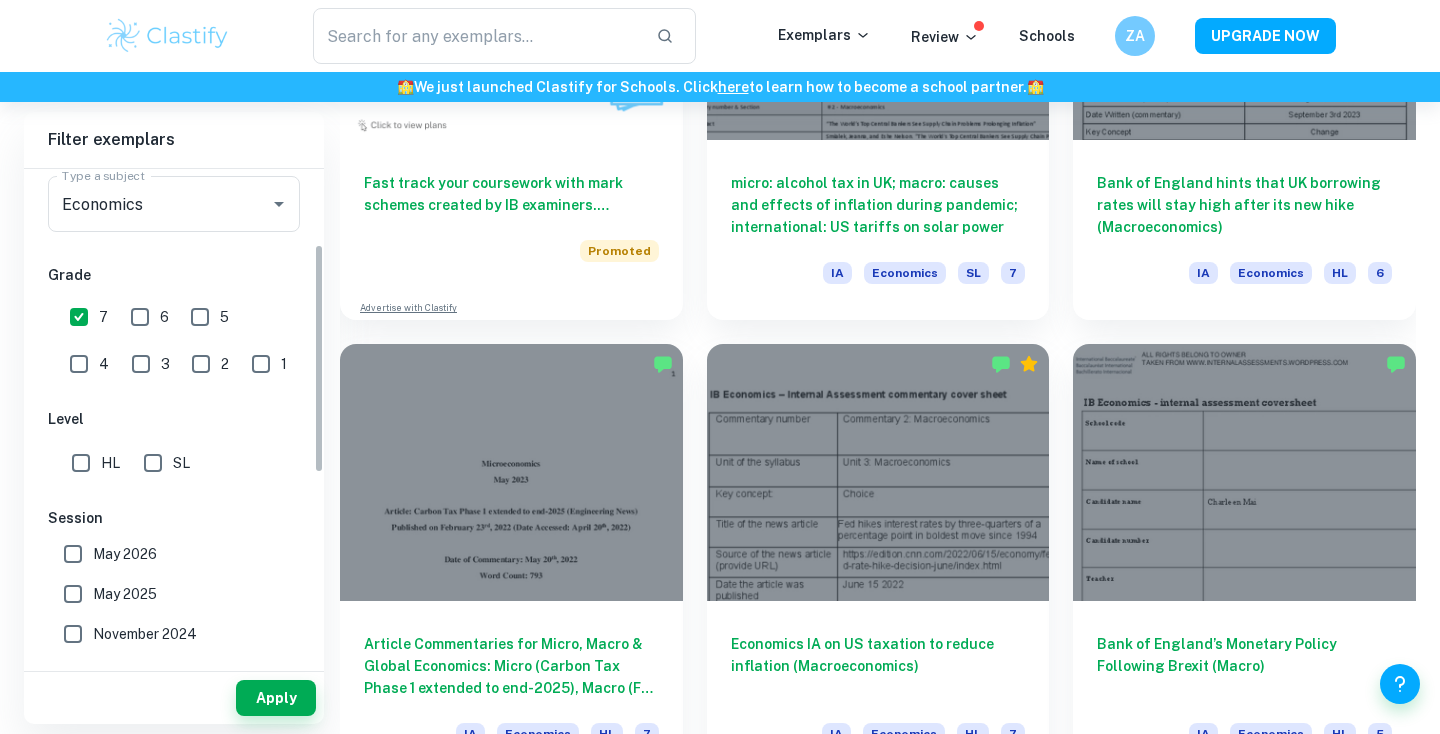 scroll, scrollTop: 285, scrollLeft: 0, axis: vertical 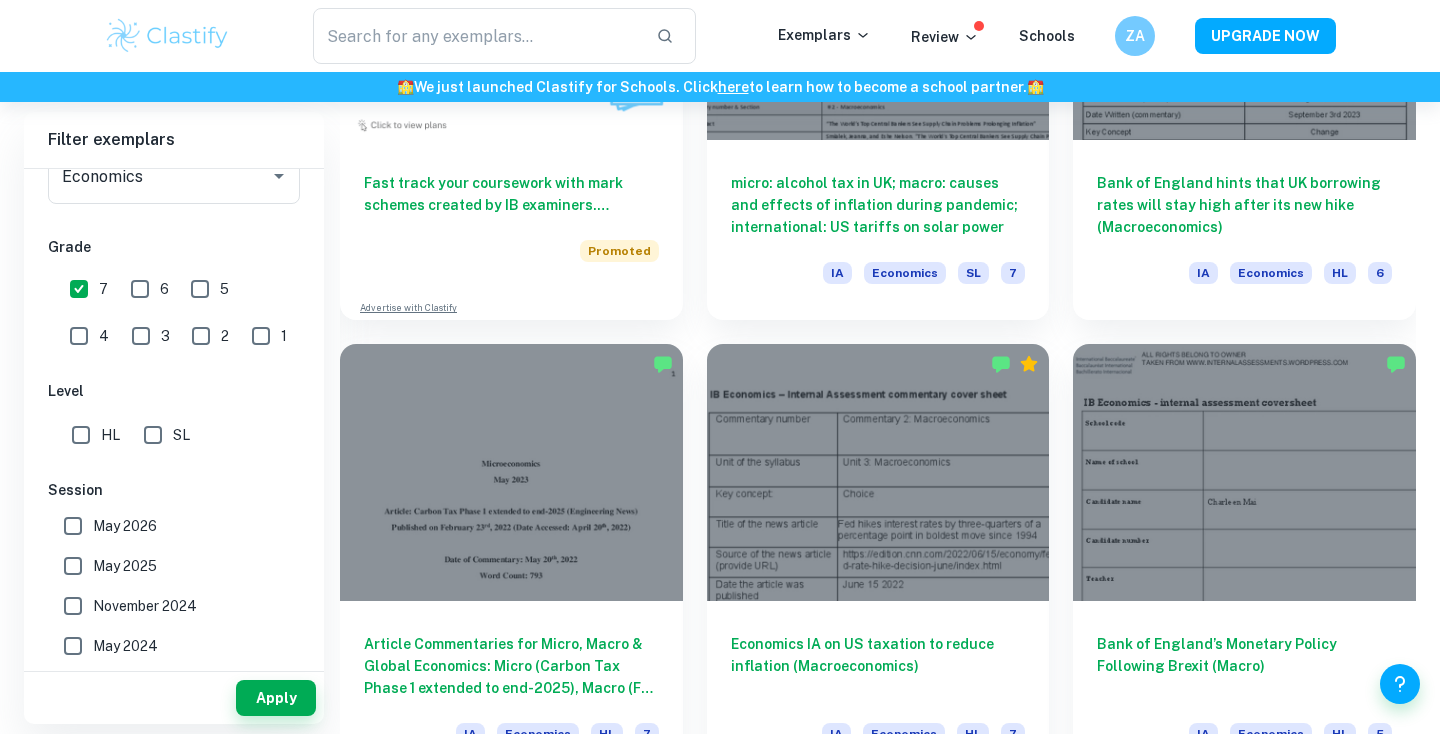 click on "HL" at bounding box center (81, 435) 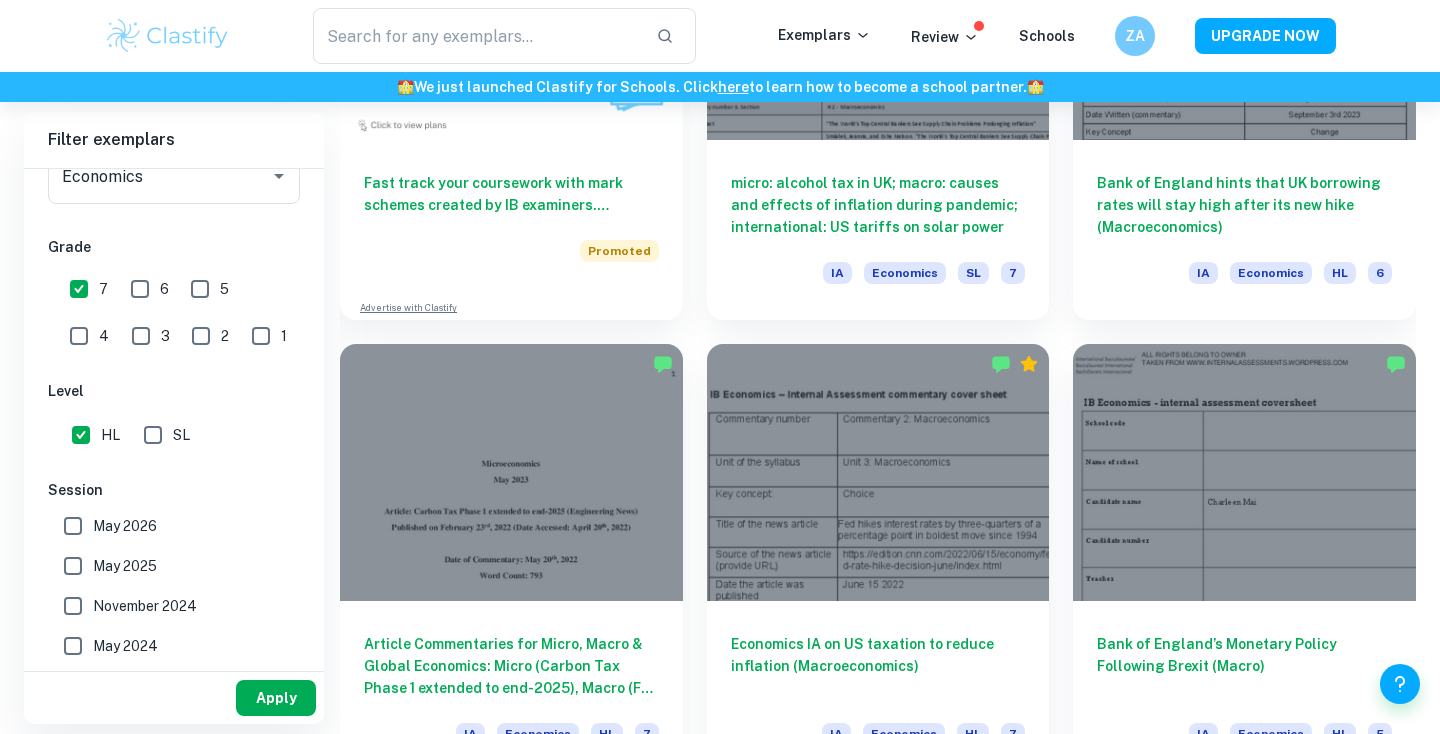 click on "Apply" at bounding box center [276, 698] 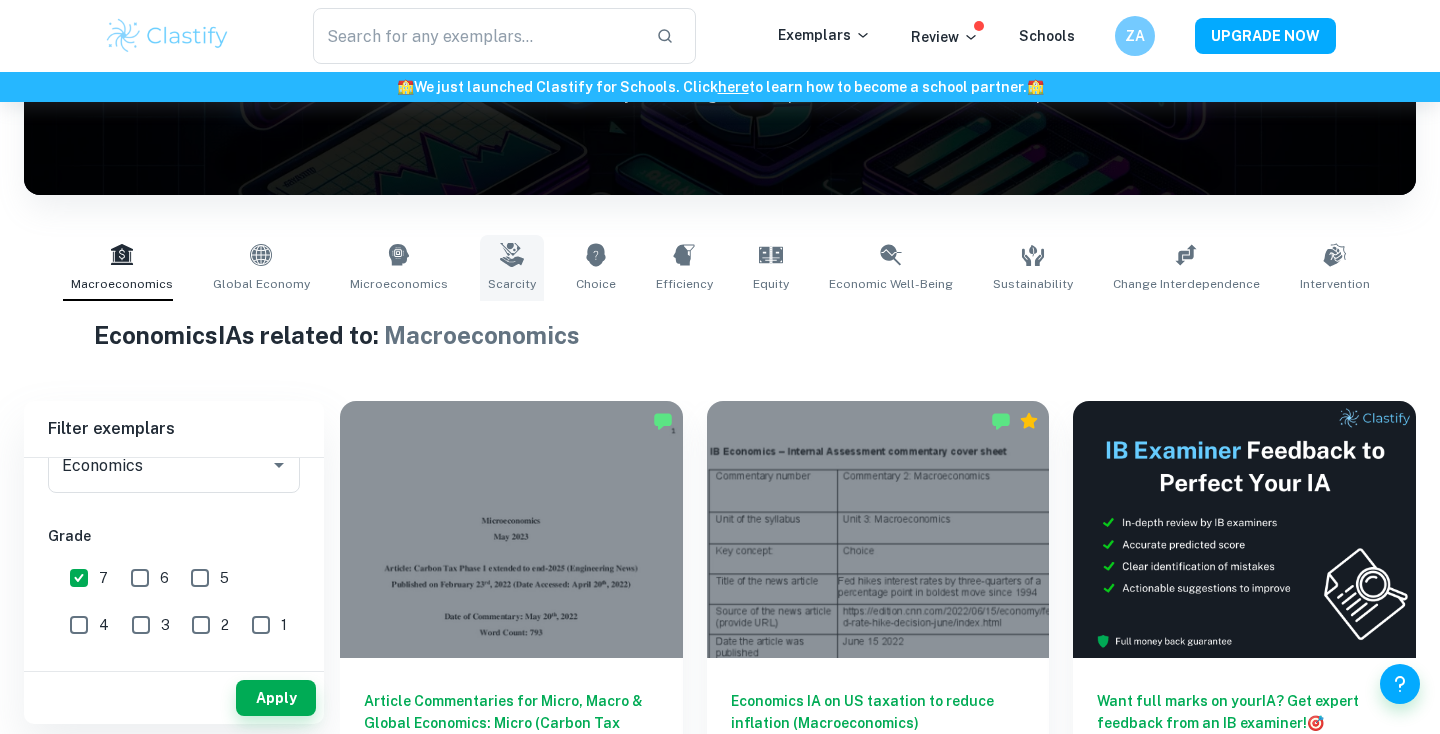 scroll, scrollTop: 72, scrollLeft: 0, axis: vertical 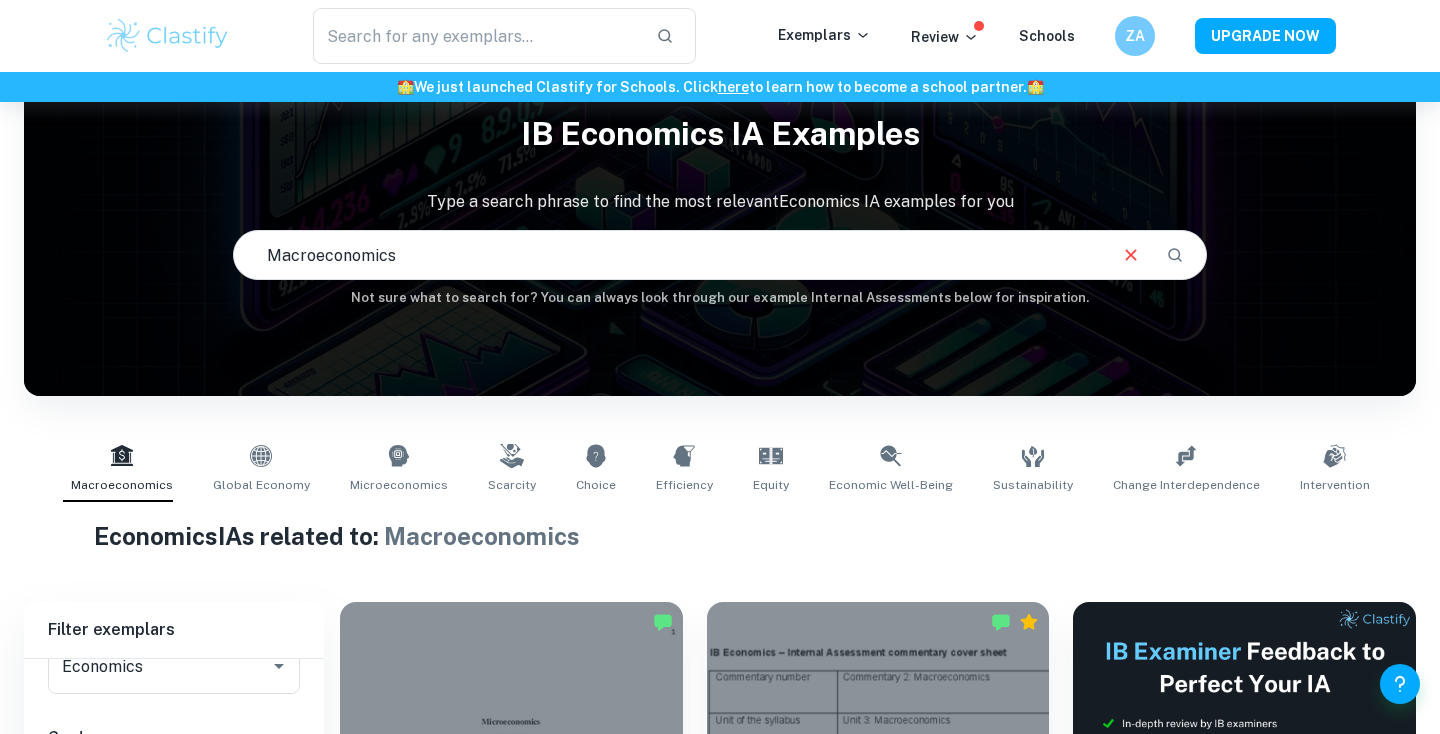 drag, startPoint x: 529, startPoint y: 255, endPoint x: 100, endPoint y: 233, distance: 429.56372 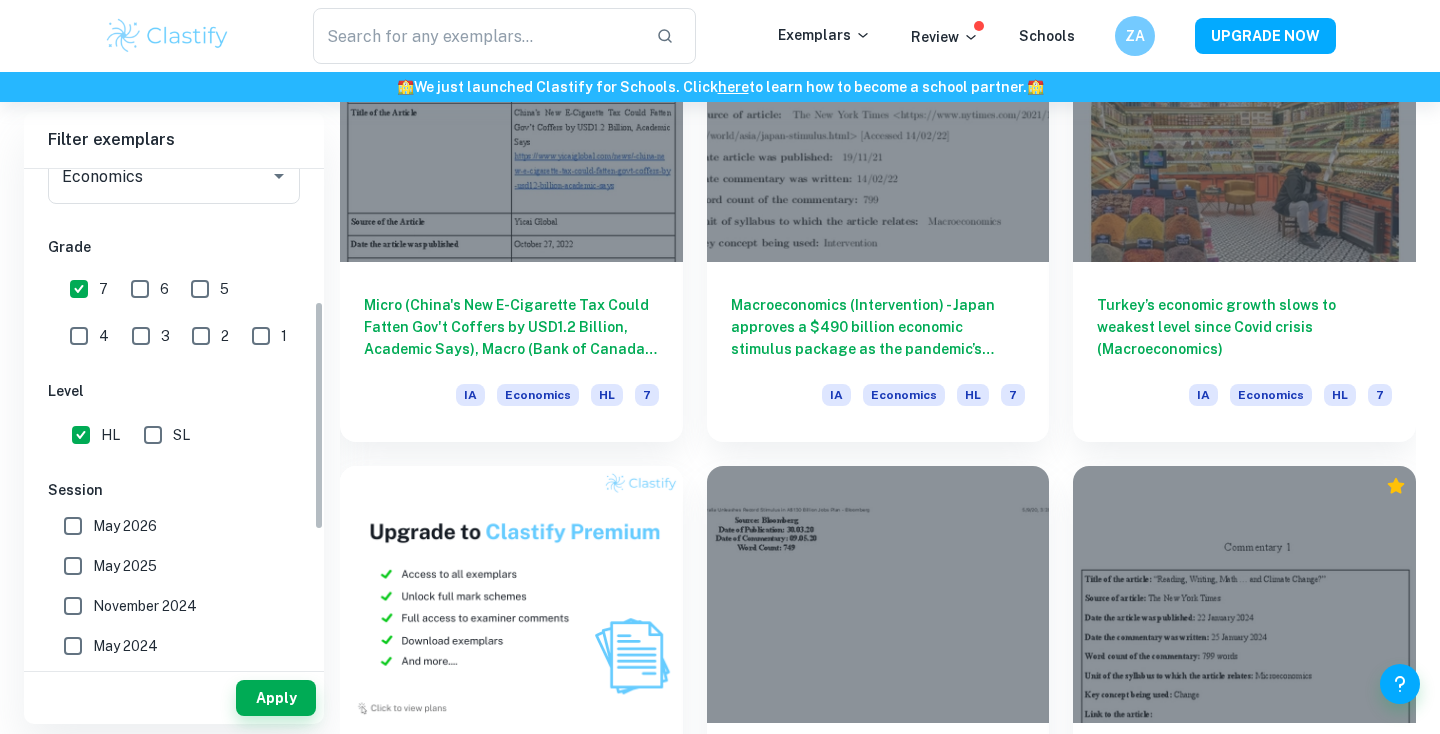 scroll, scrollTop: 1131, scrollLeft: 0, axis: vertical 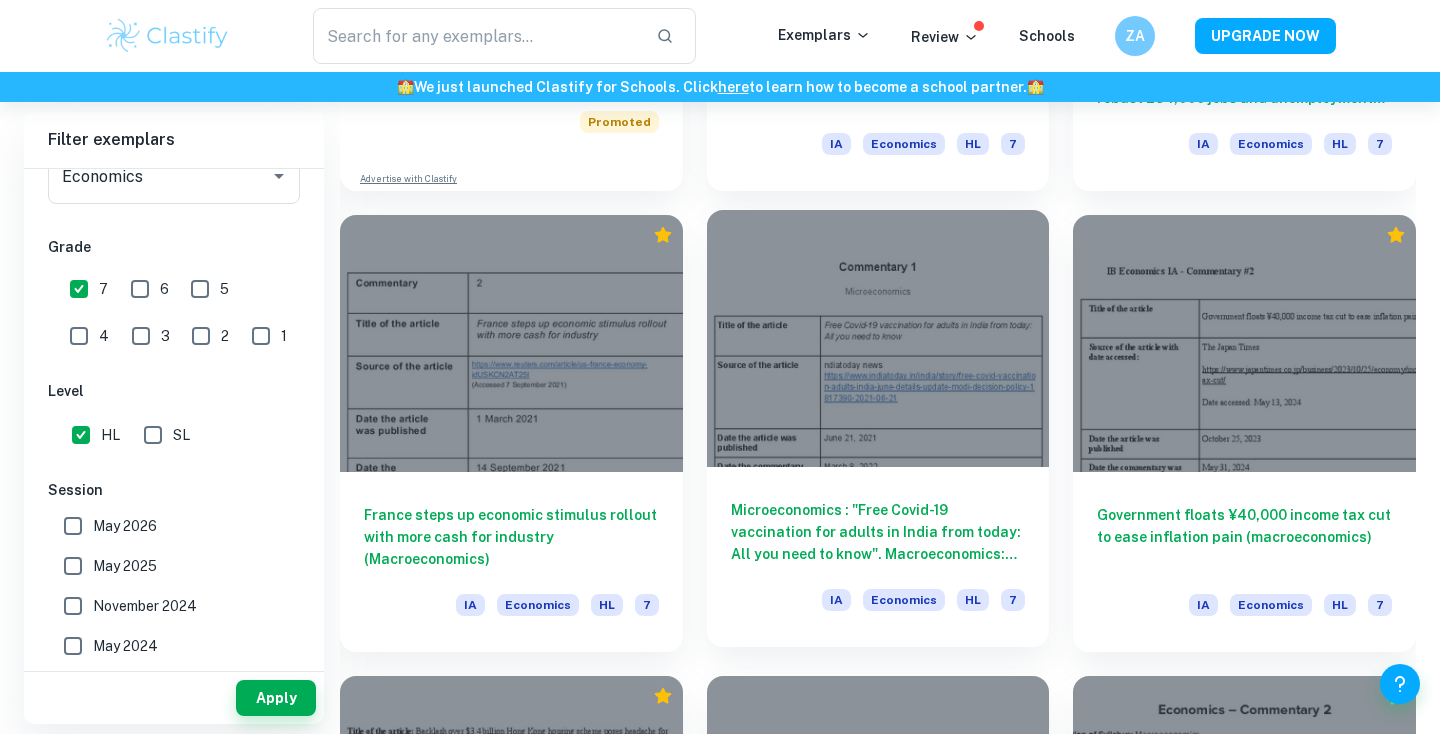 click at bounding box center (878, 338) 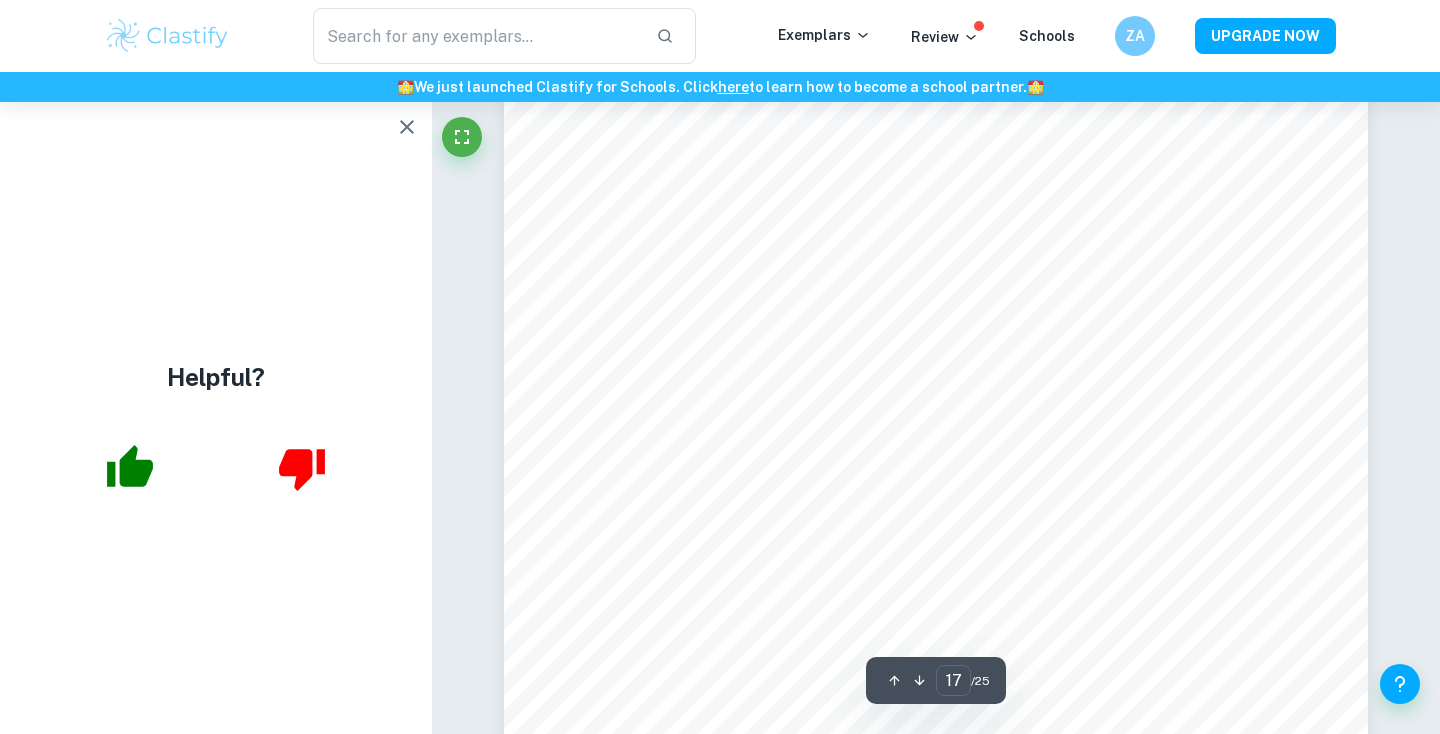 scroll, scrollTop: 19010, scrollLeft: 0, axis: vertical 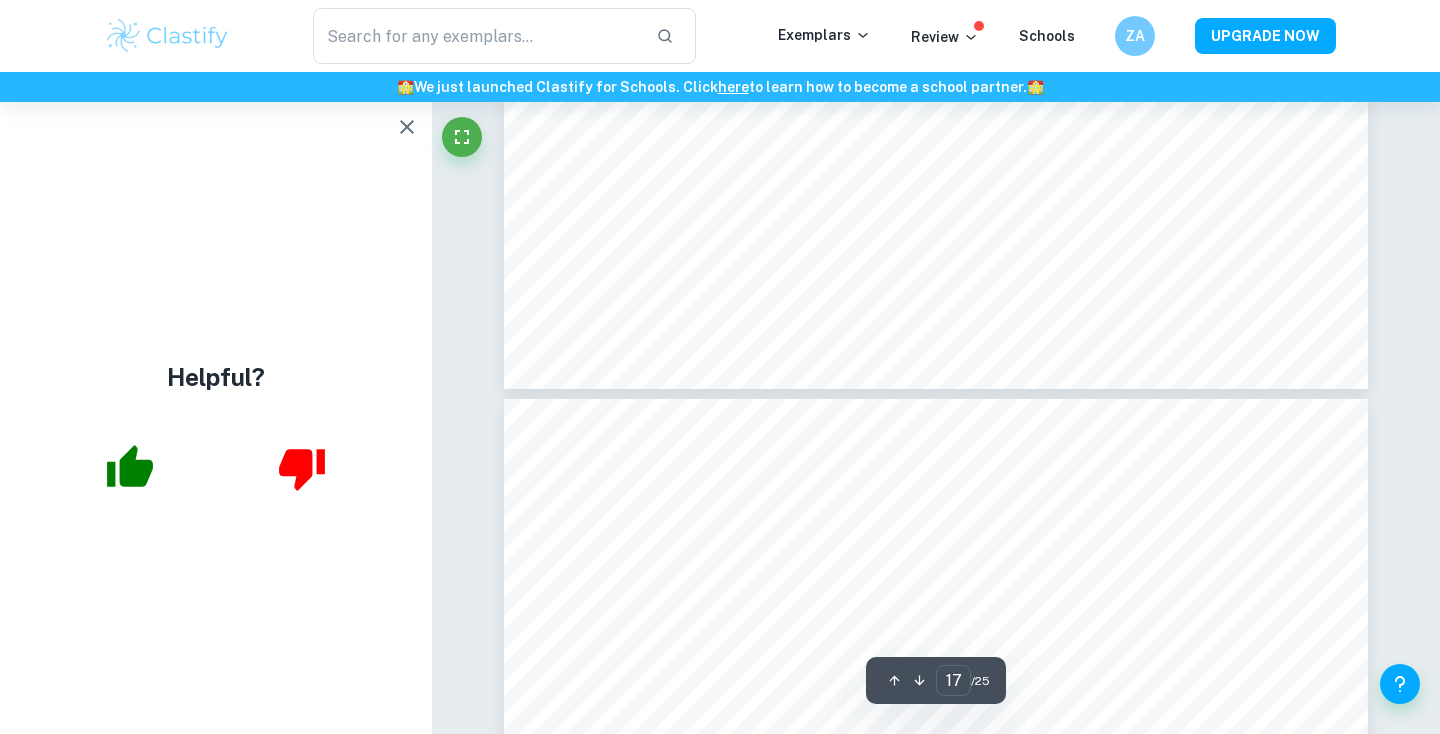 type on "16" 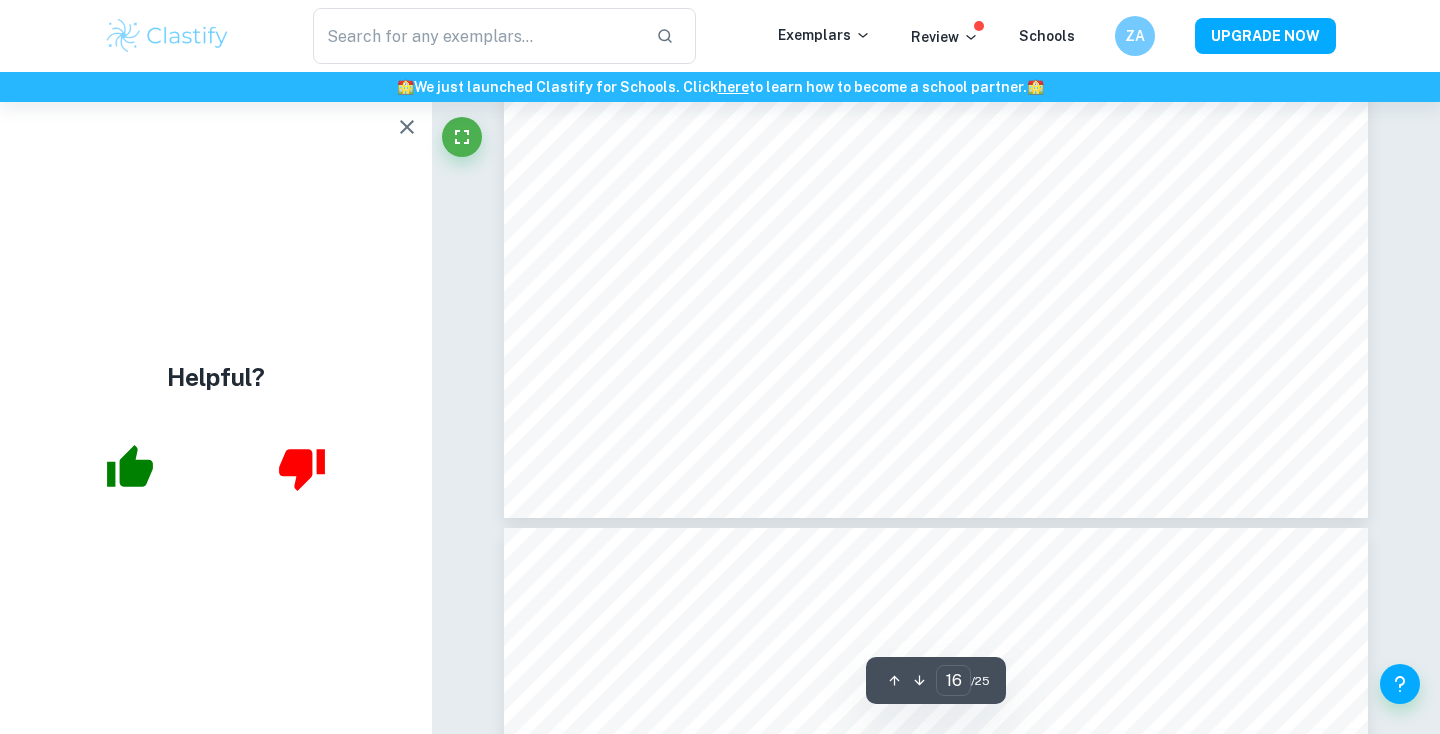 scroll, scrollTop: 18105, scrollLeft: 0, axis: vertical 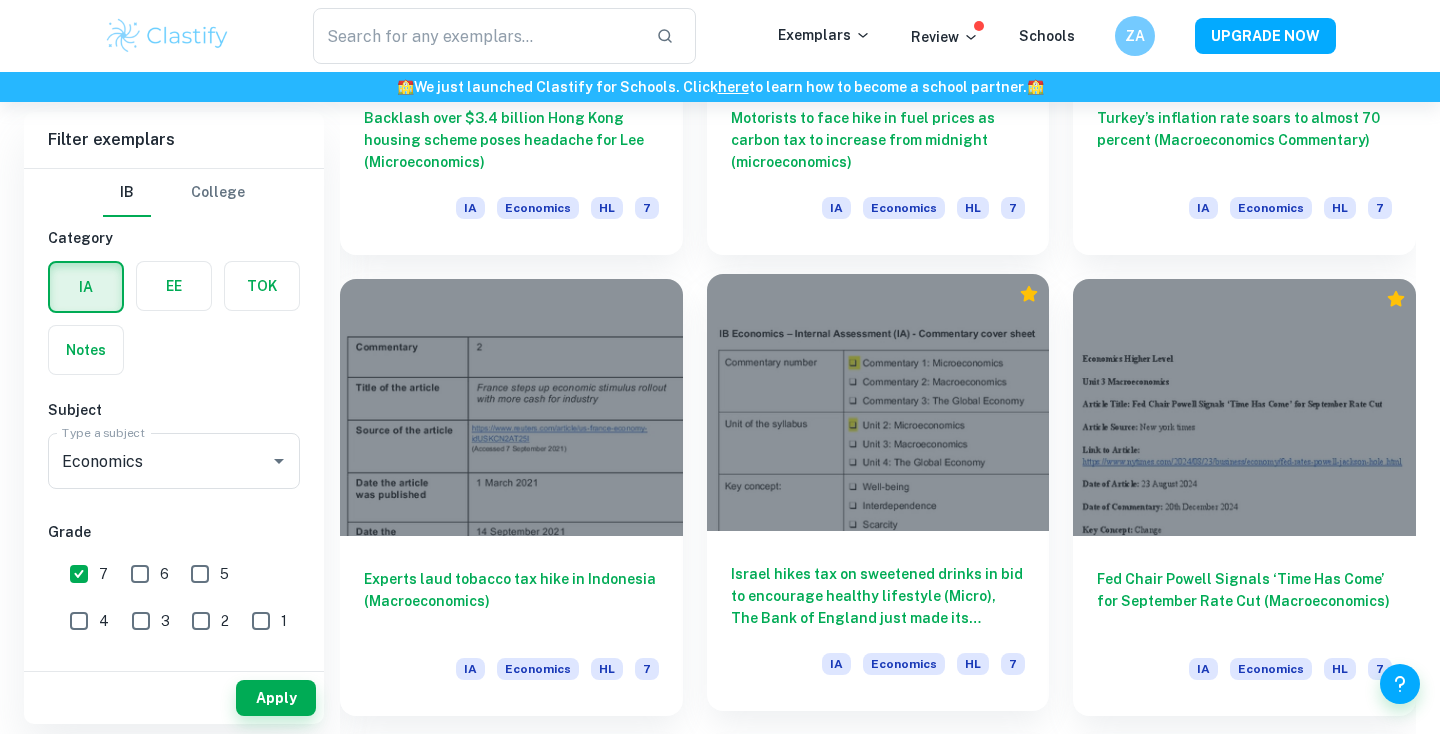 click at bounding box center [878, 402] 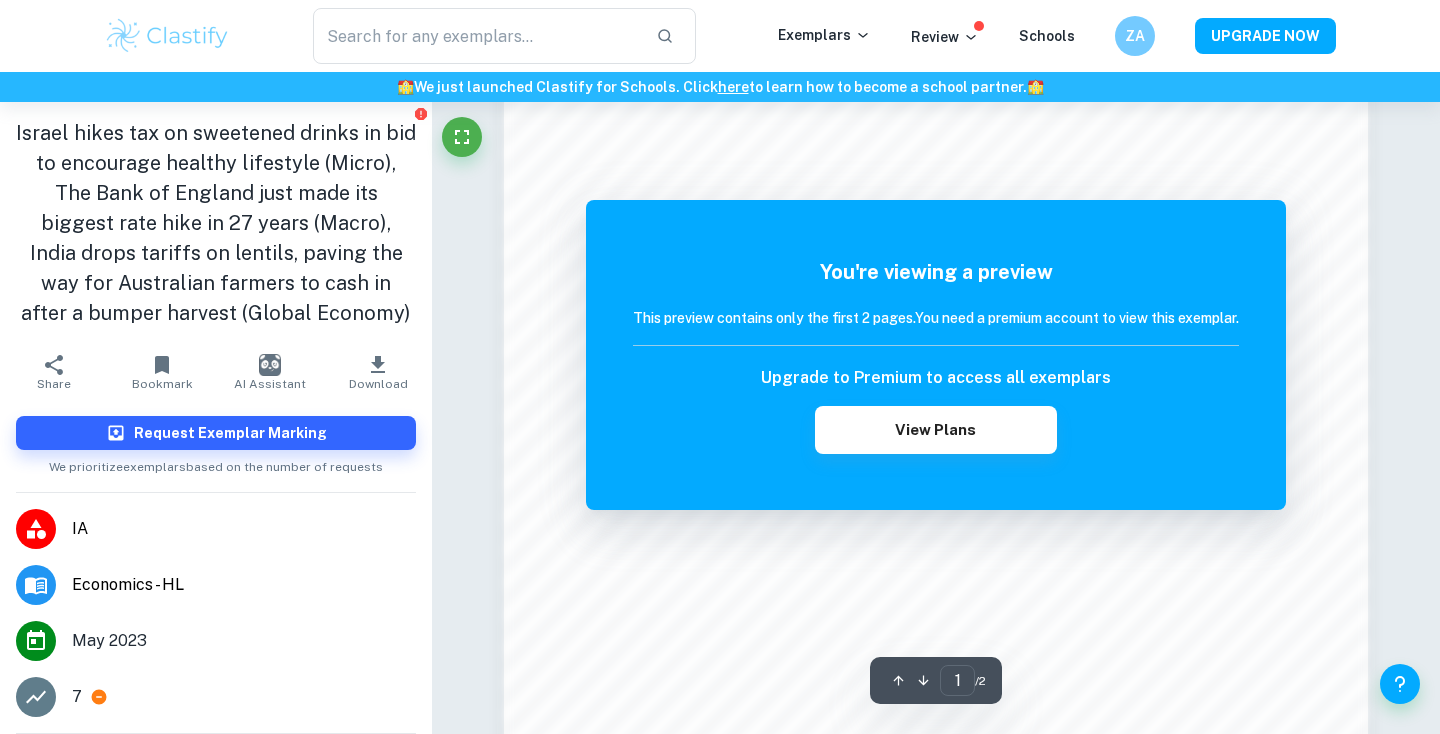 scroll, scrollTop: 1482, scrollLeft: 0, axis: vertical 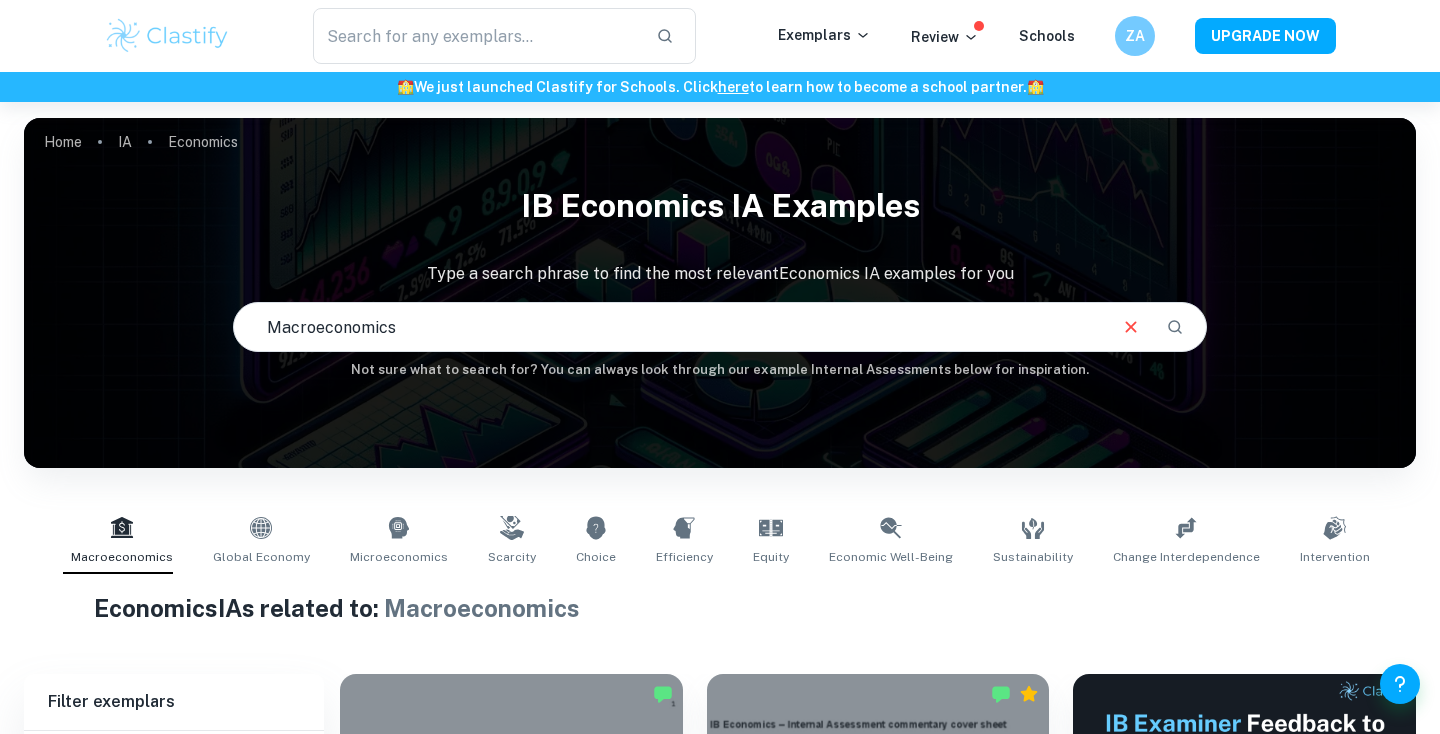 click on "Macroeconomics" at bounding box center [669, 327] 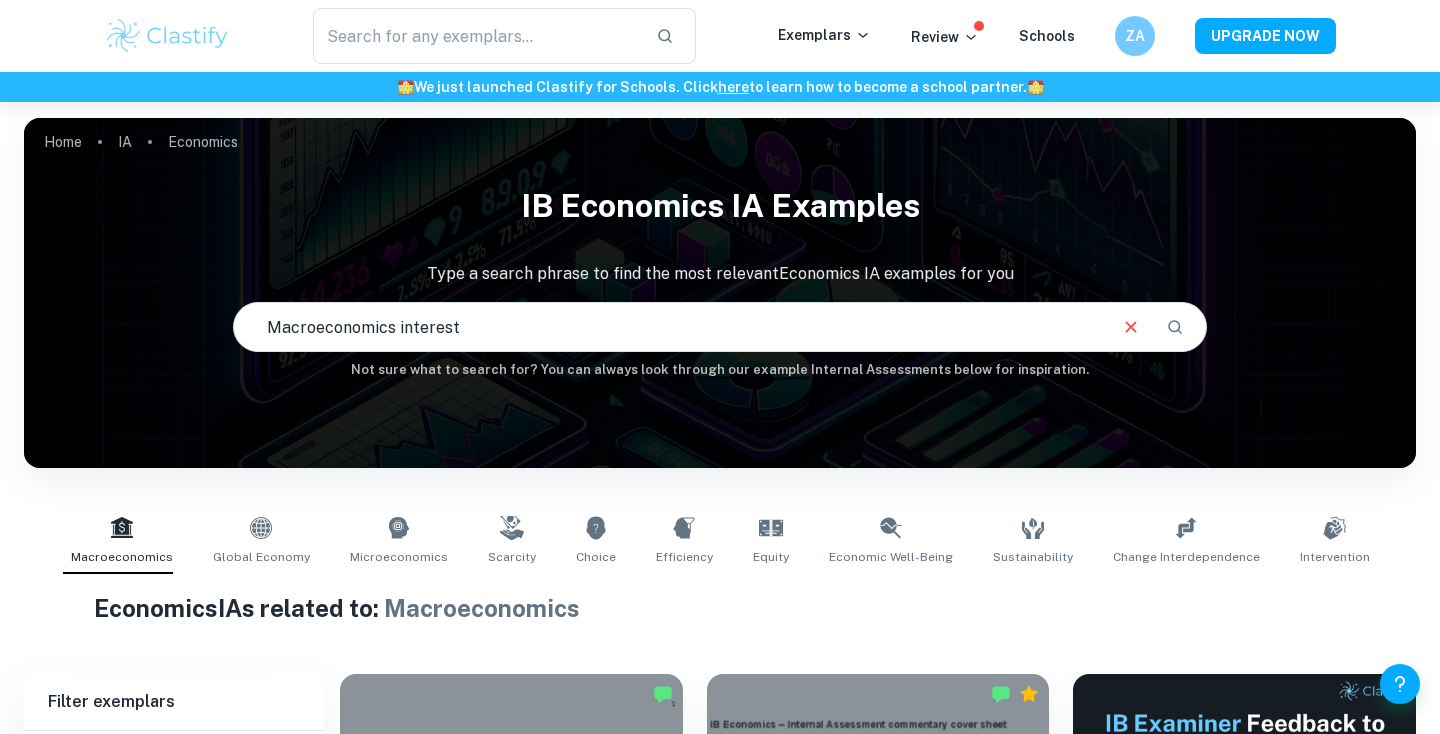 type on "Macroeconomics interest" 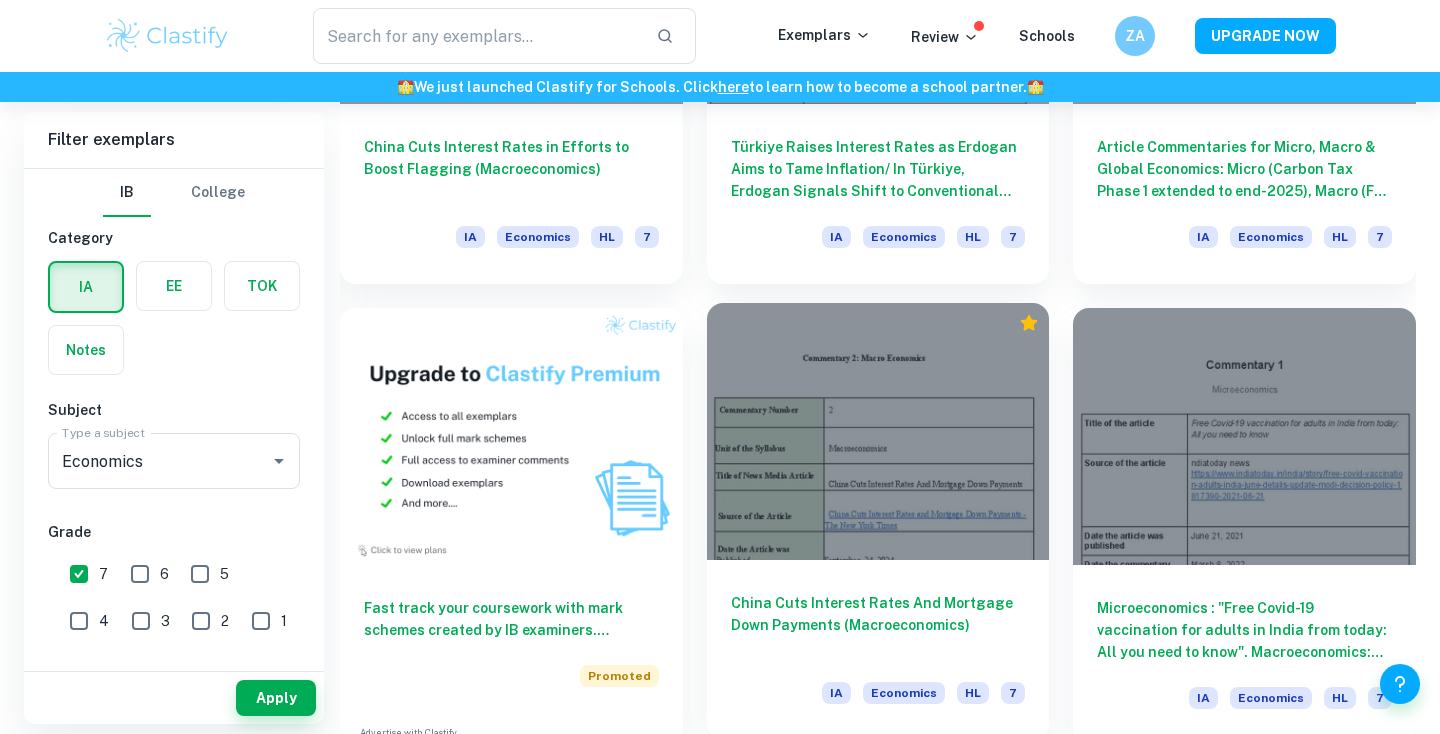 scroll, scrollTop: 1291, scrollLeft: 0, axis: vertical 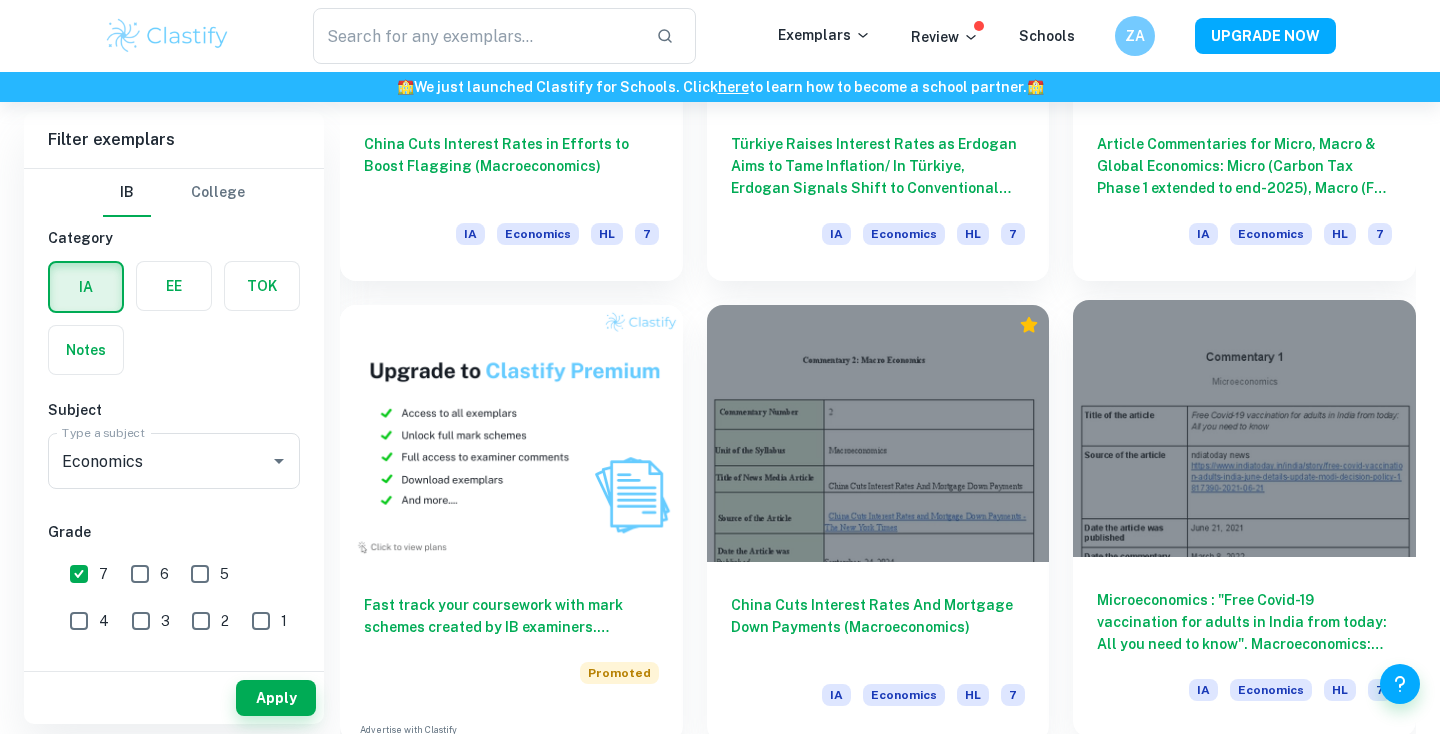 click at bounding box center (1244, 428) 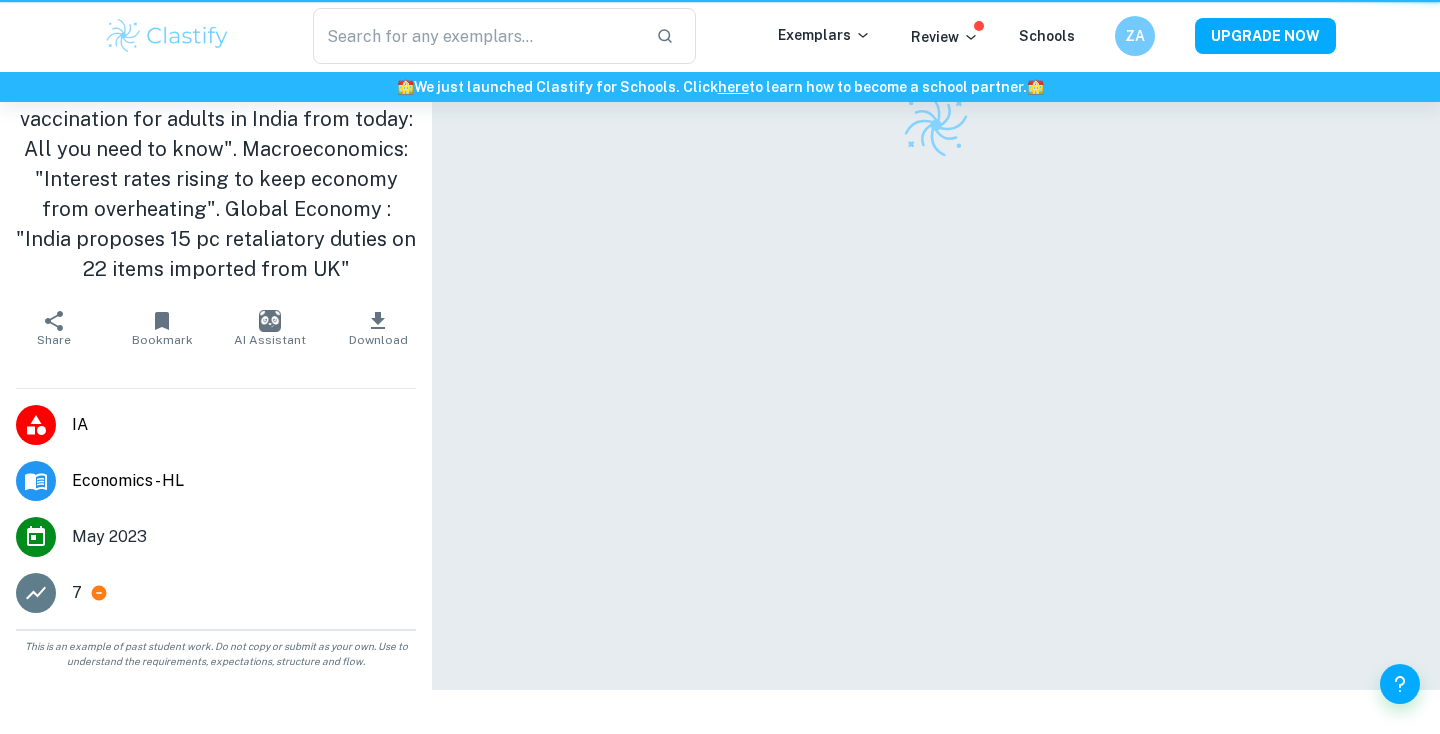 scroll, scrollTop: 0, scrollLeft: 0, axis: both 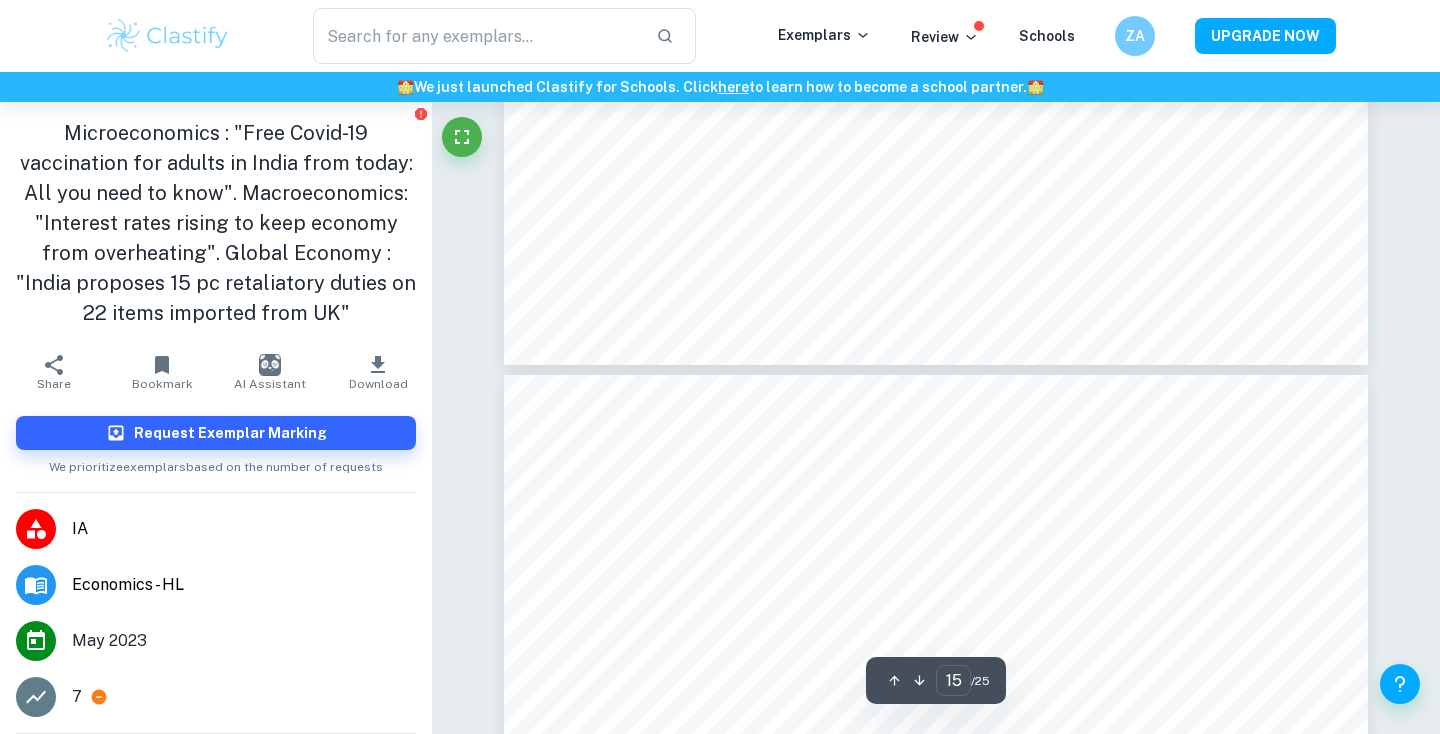 type on "16" 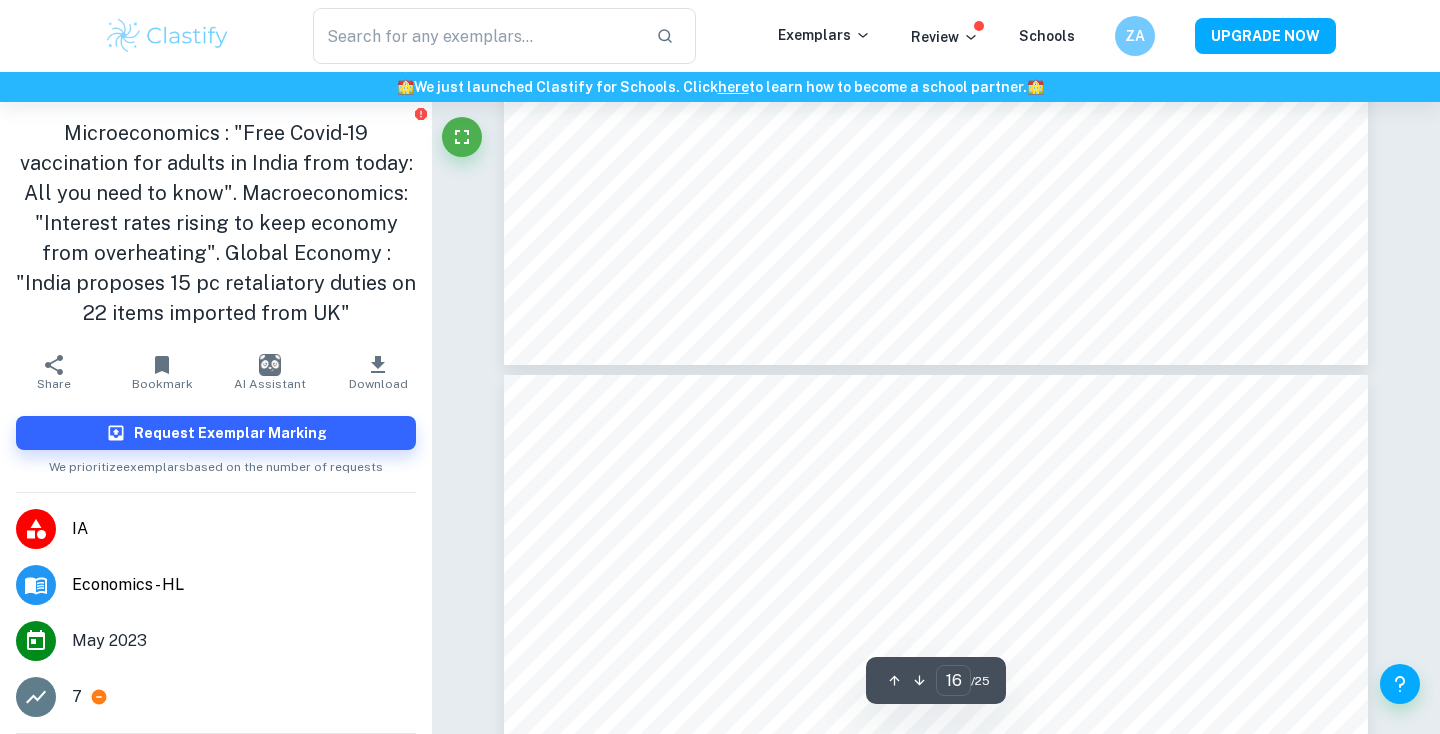 scroll, scrollTop: 17235, scrollLeft: 0, axis: vertical 